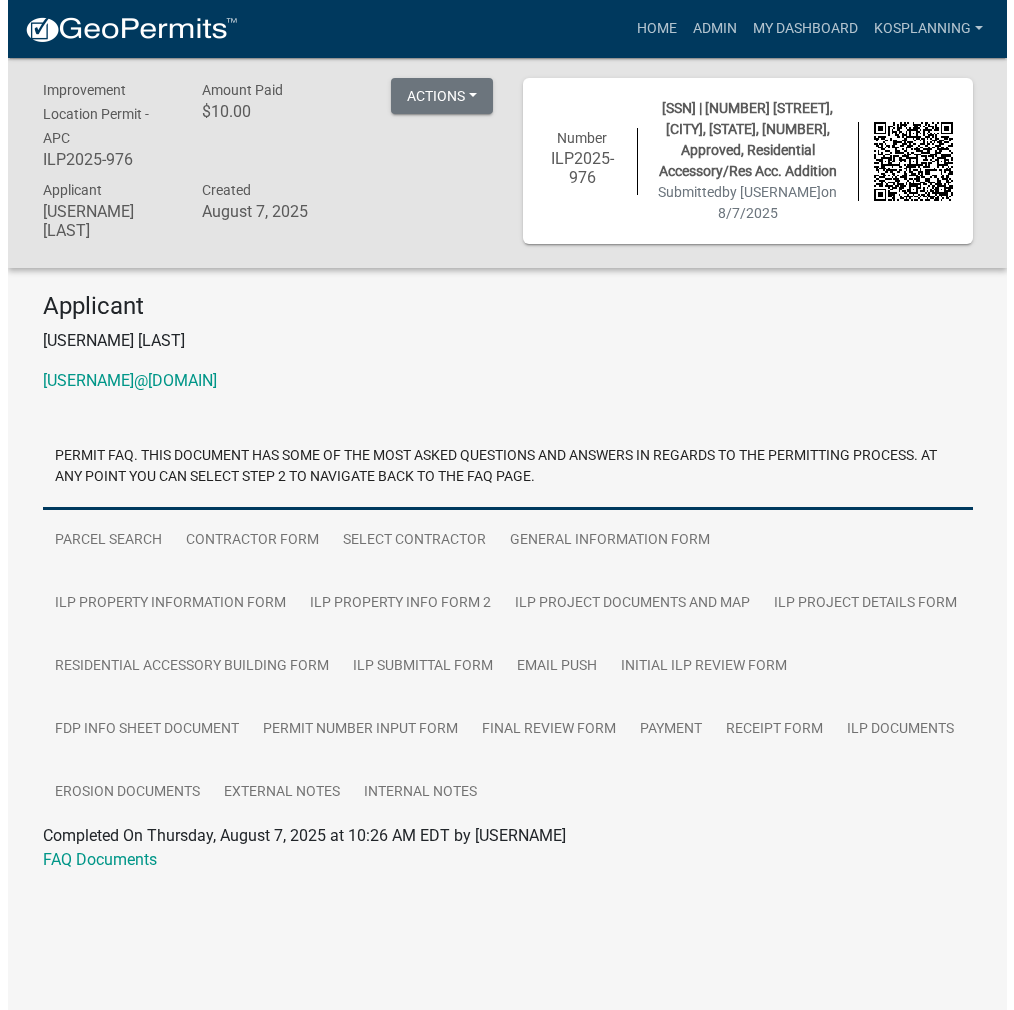scroll, scrollTop: 0, scrollLeft: 0, axis: both 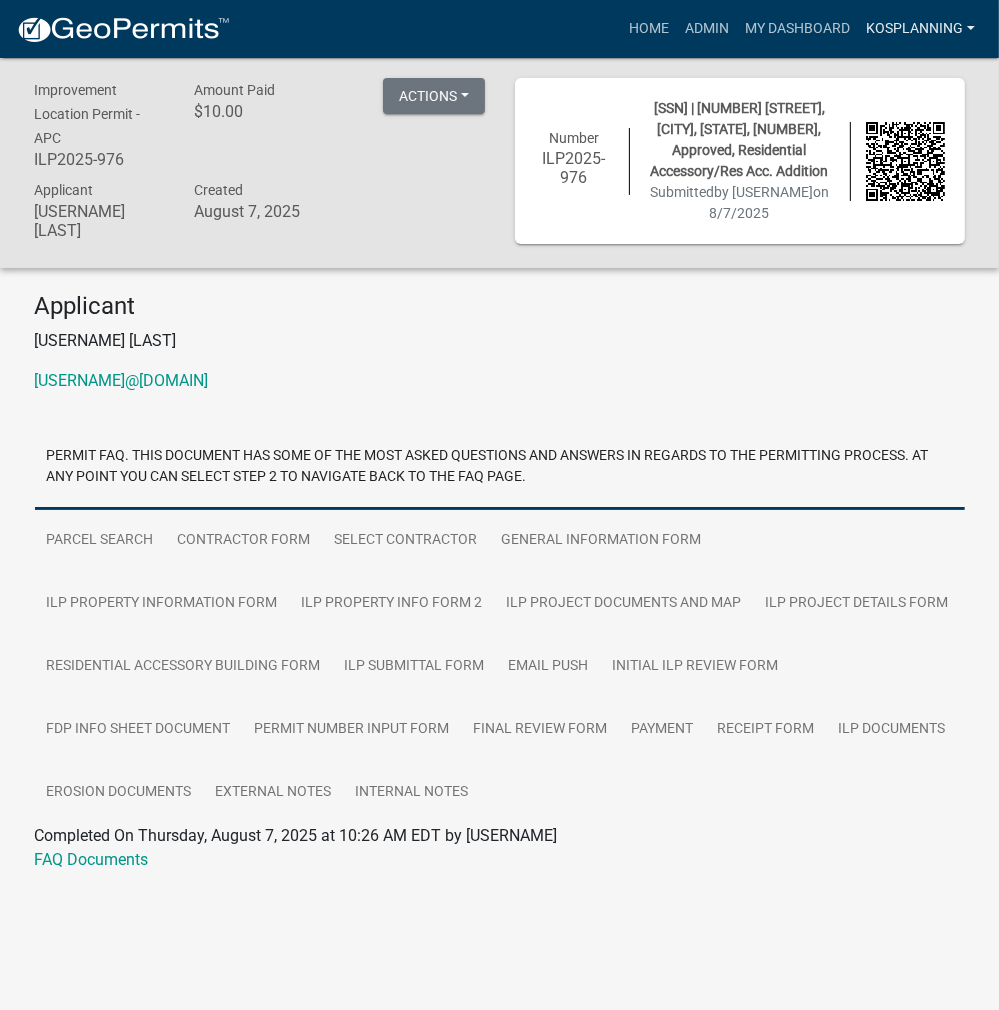 click on "kosplanning" at bounding box center (920, 29) 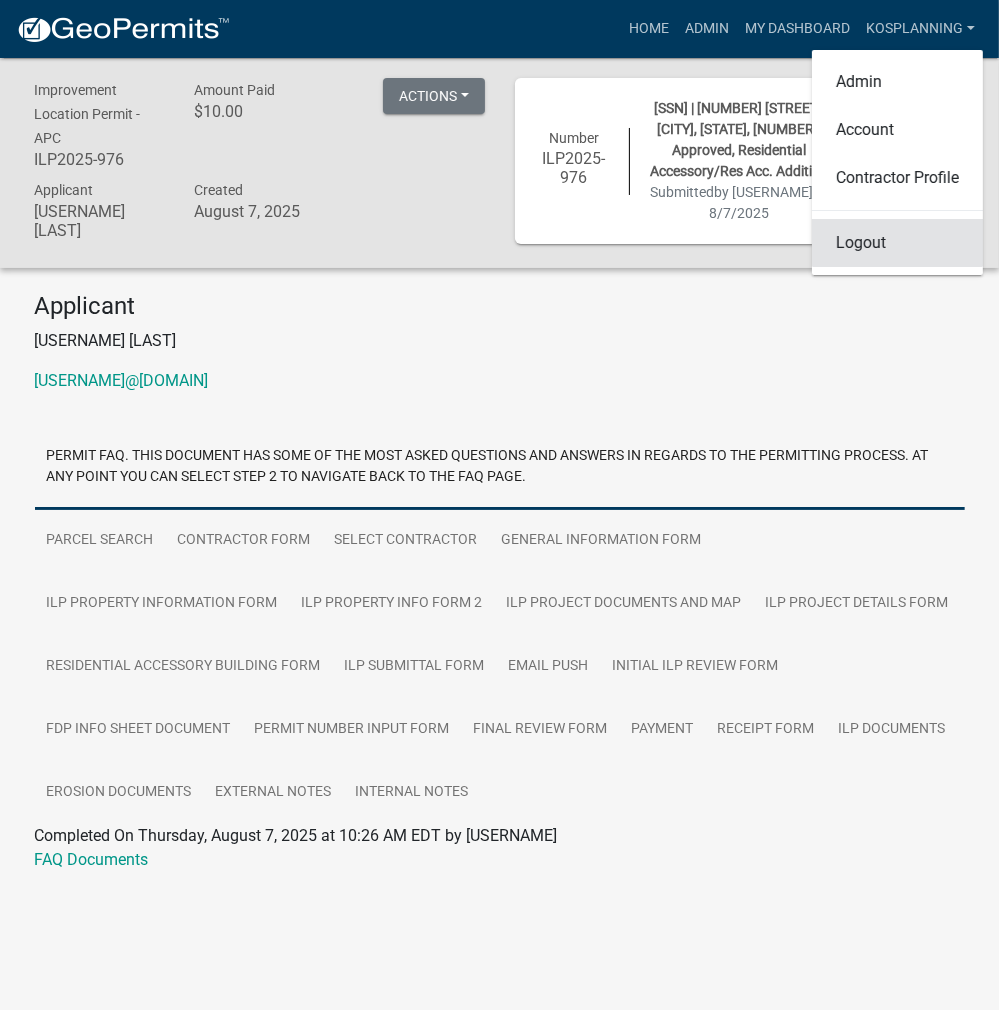 click on "Logout" at bounding box center (897, 243) 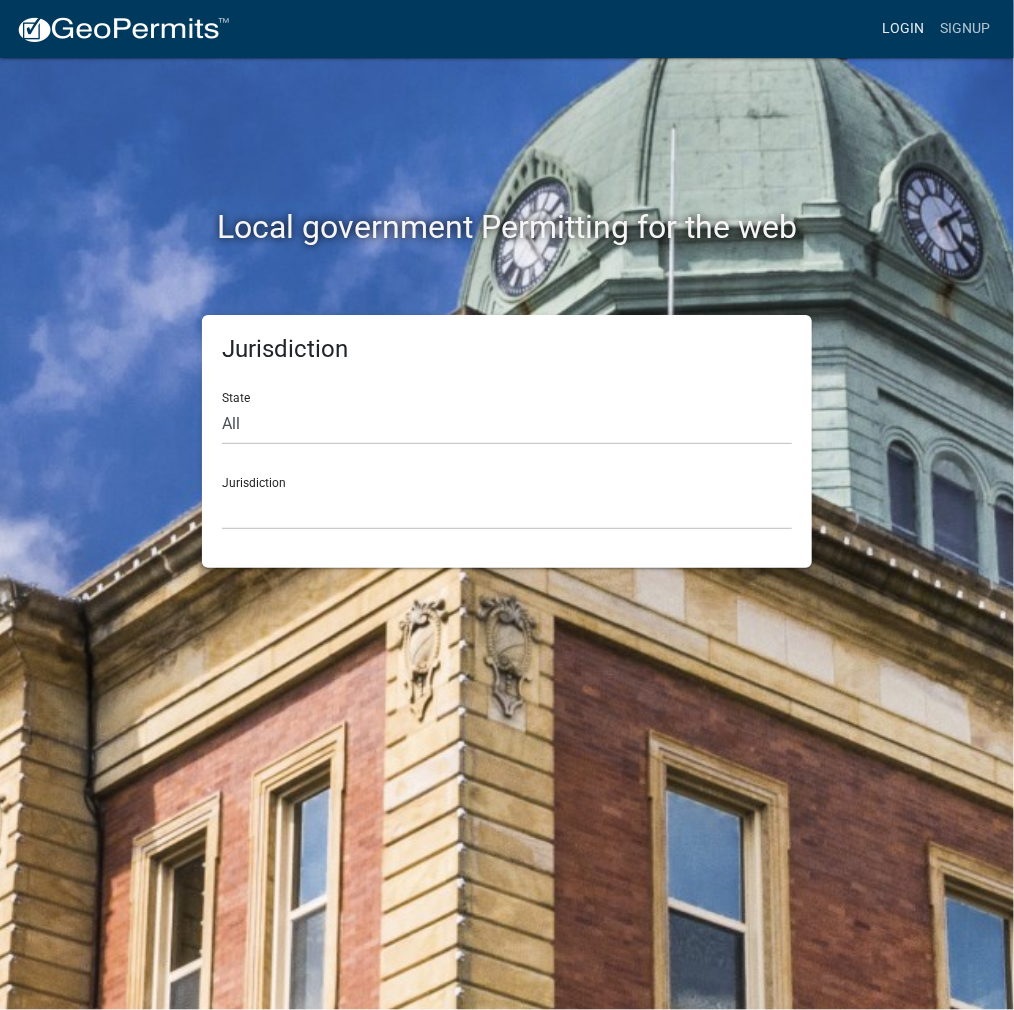 click on "Login" at bounding box center [903, 29] 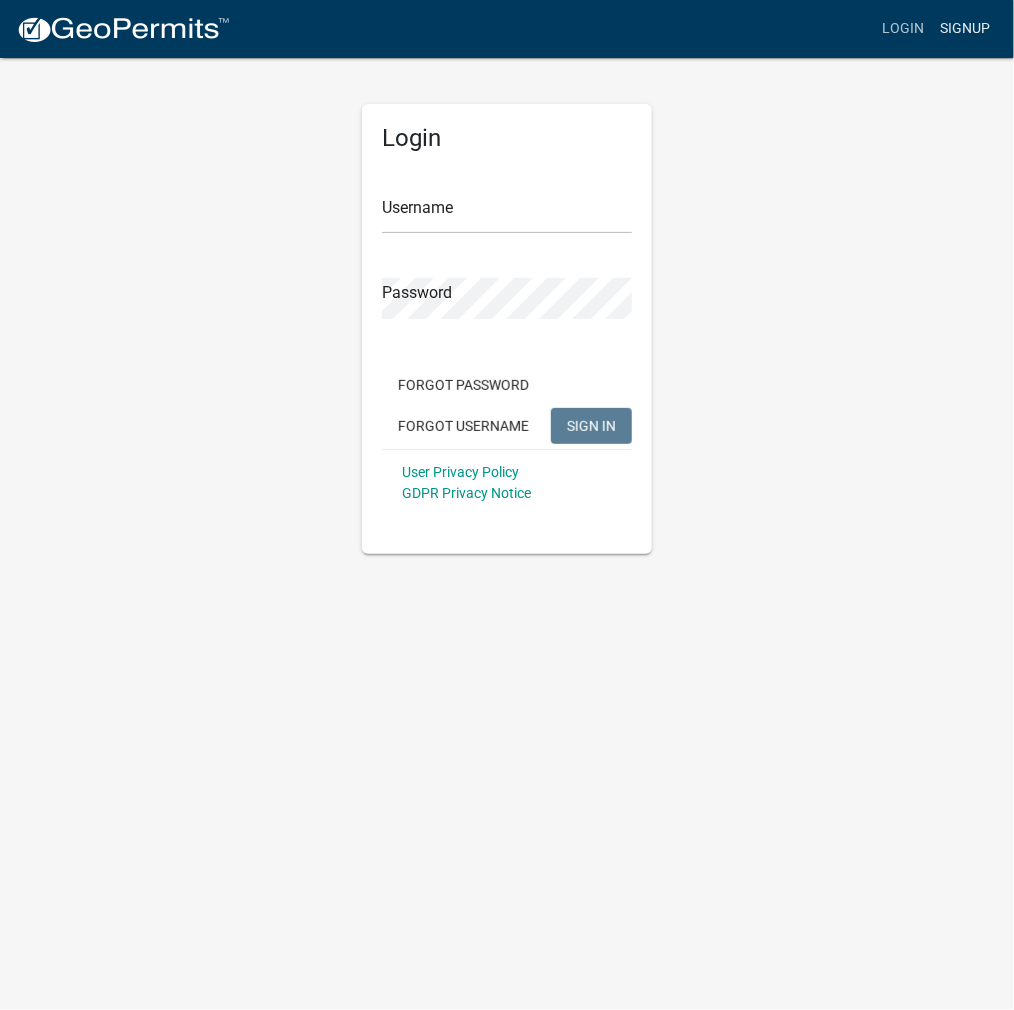 click on "Signup" at bounding box center (965, 29) 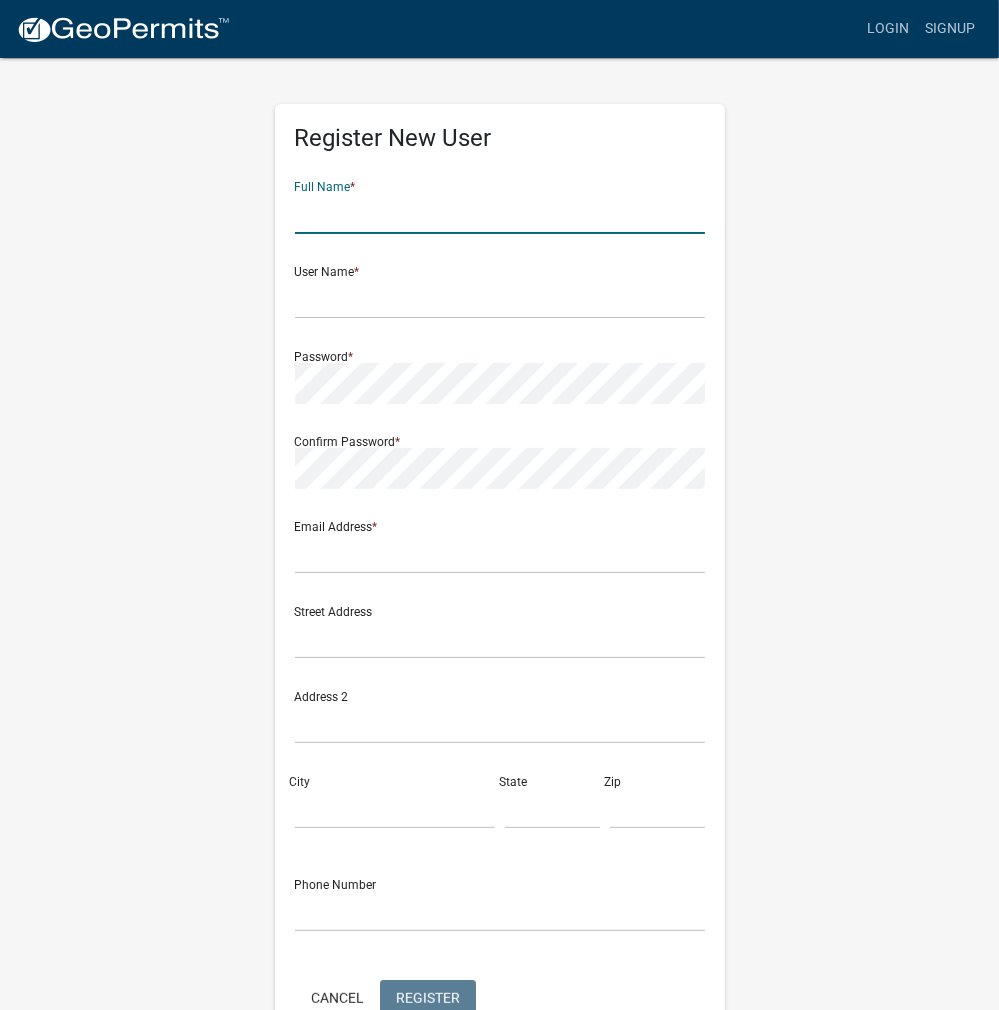 click 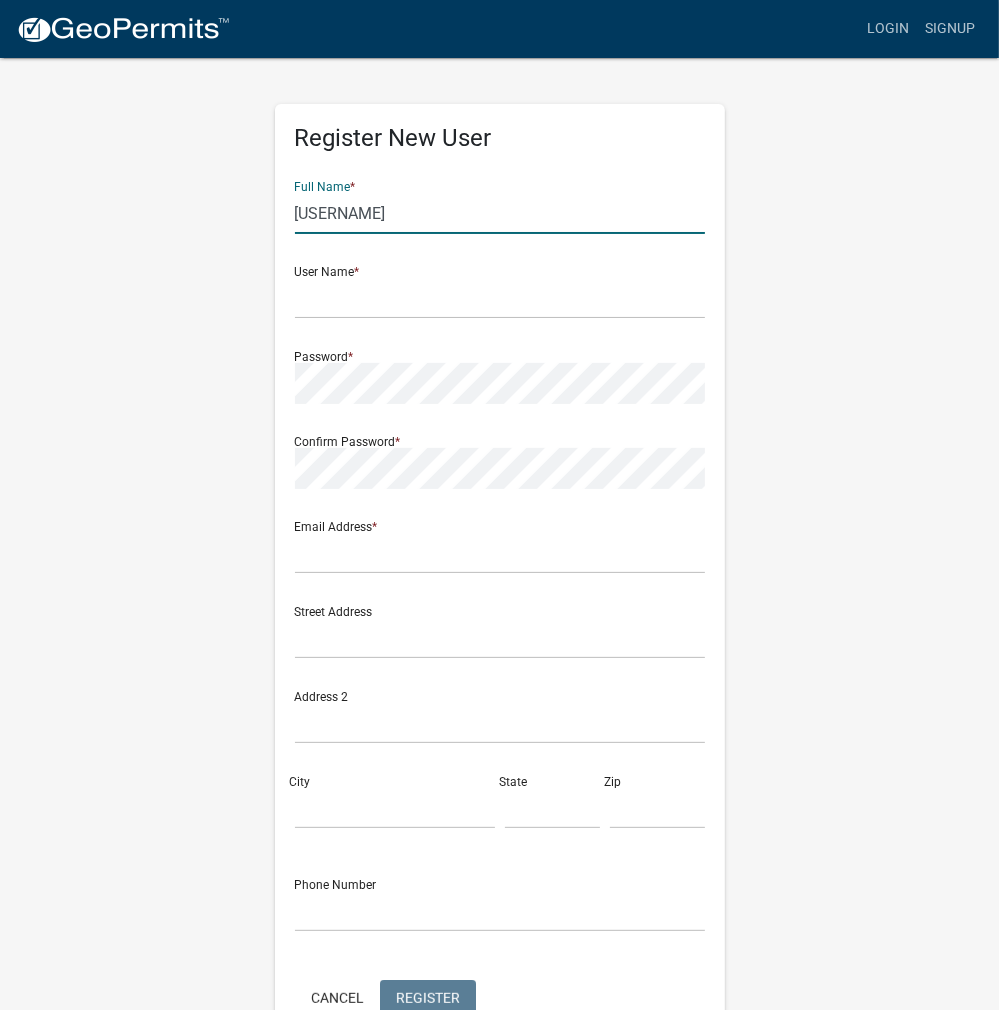 type on "[USERNAME]" 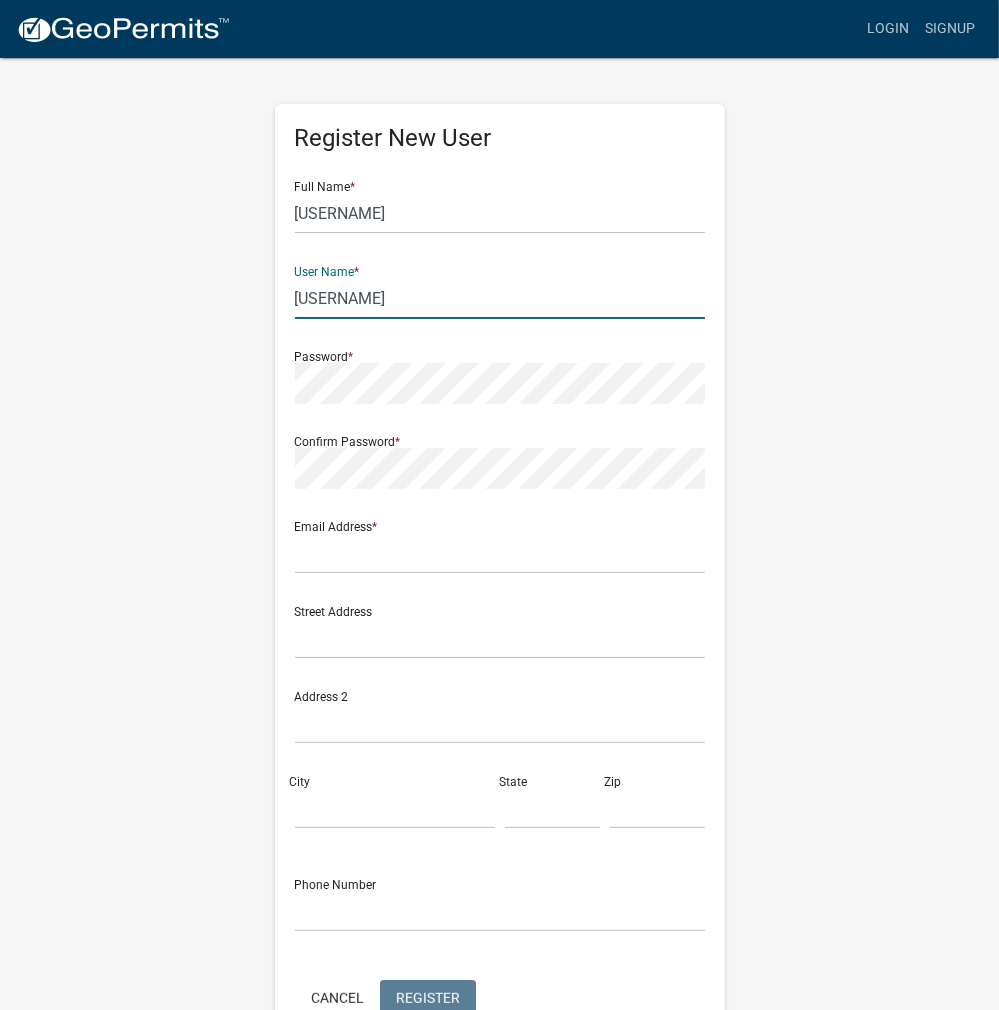 type on "[USERNAME]" 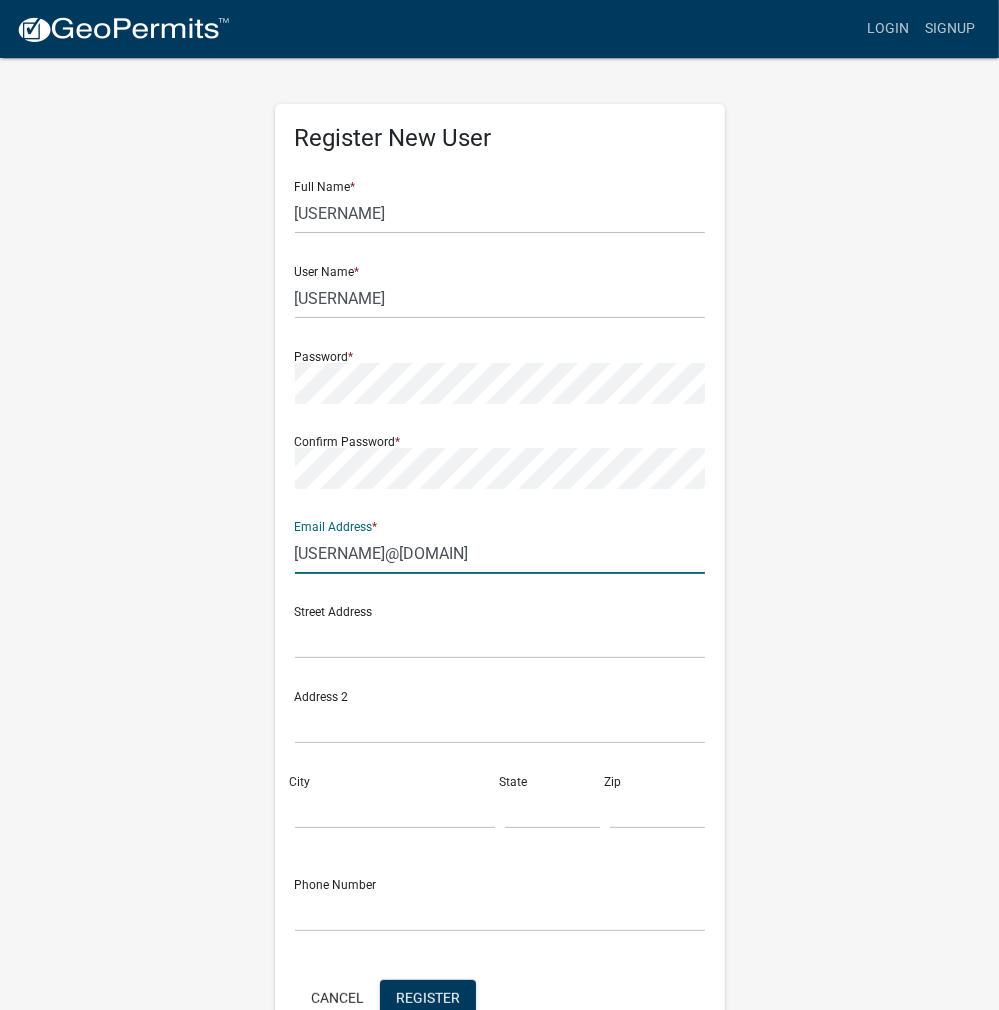 type on "[USERNAME]@[DOMAIN]" 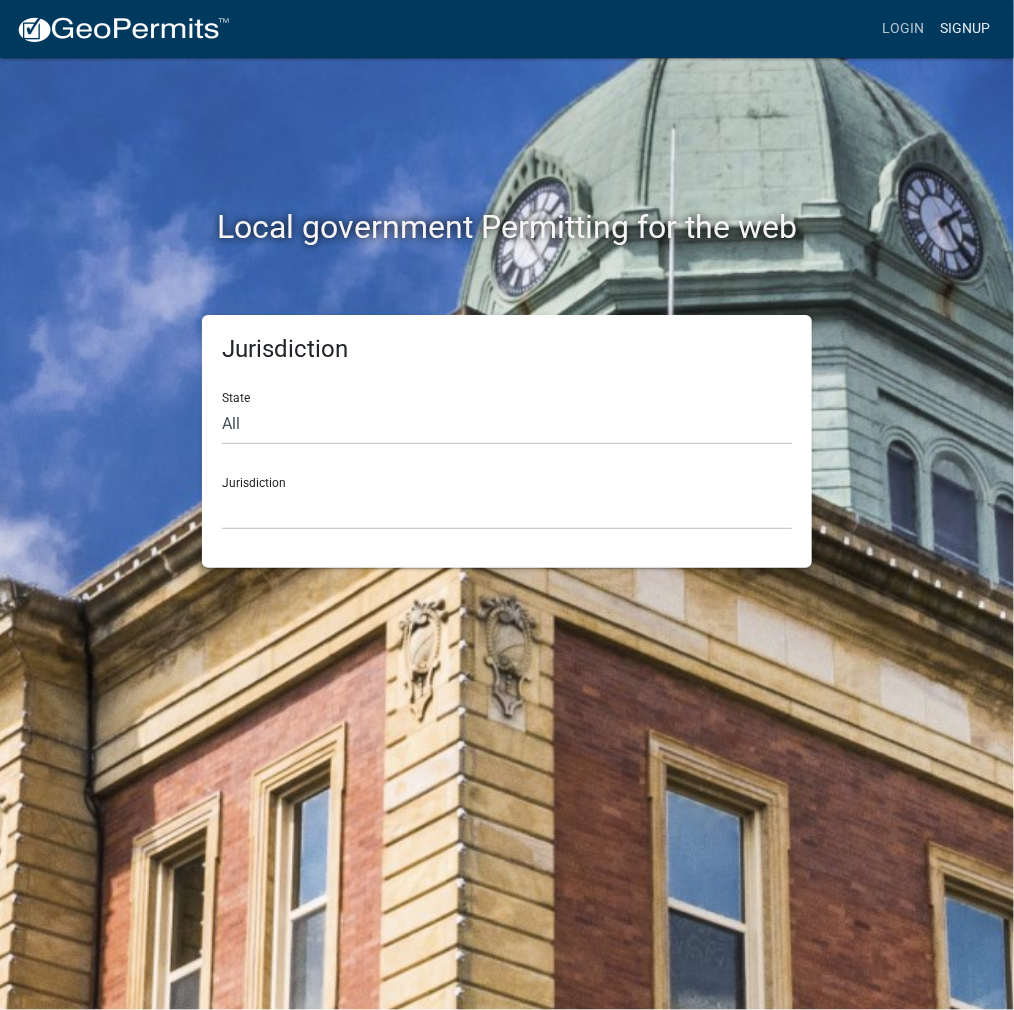 click on "Signup" at bounding box center (965, 29) 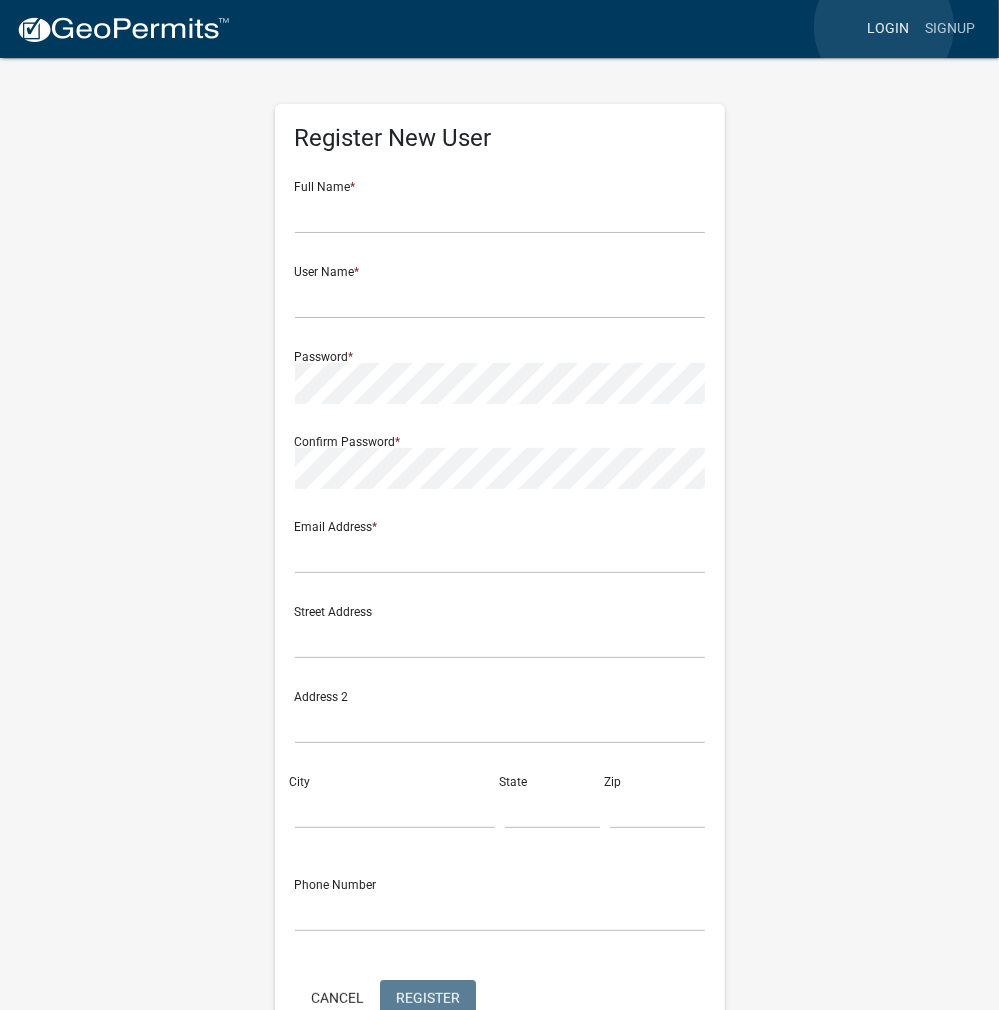 click on "Login" at bounding box center (888, 29) 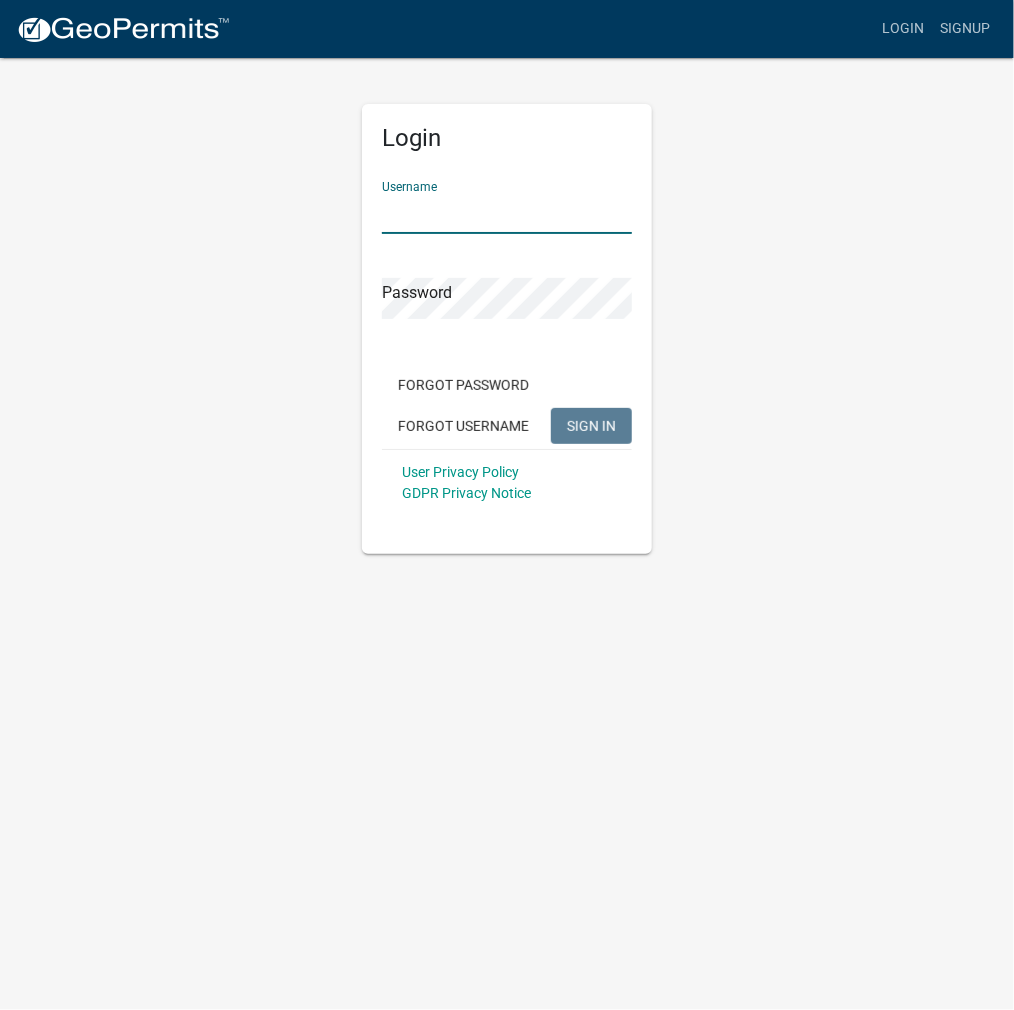 click on "Username" at bounding box center (507, 213) 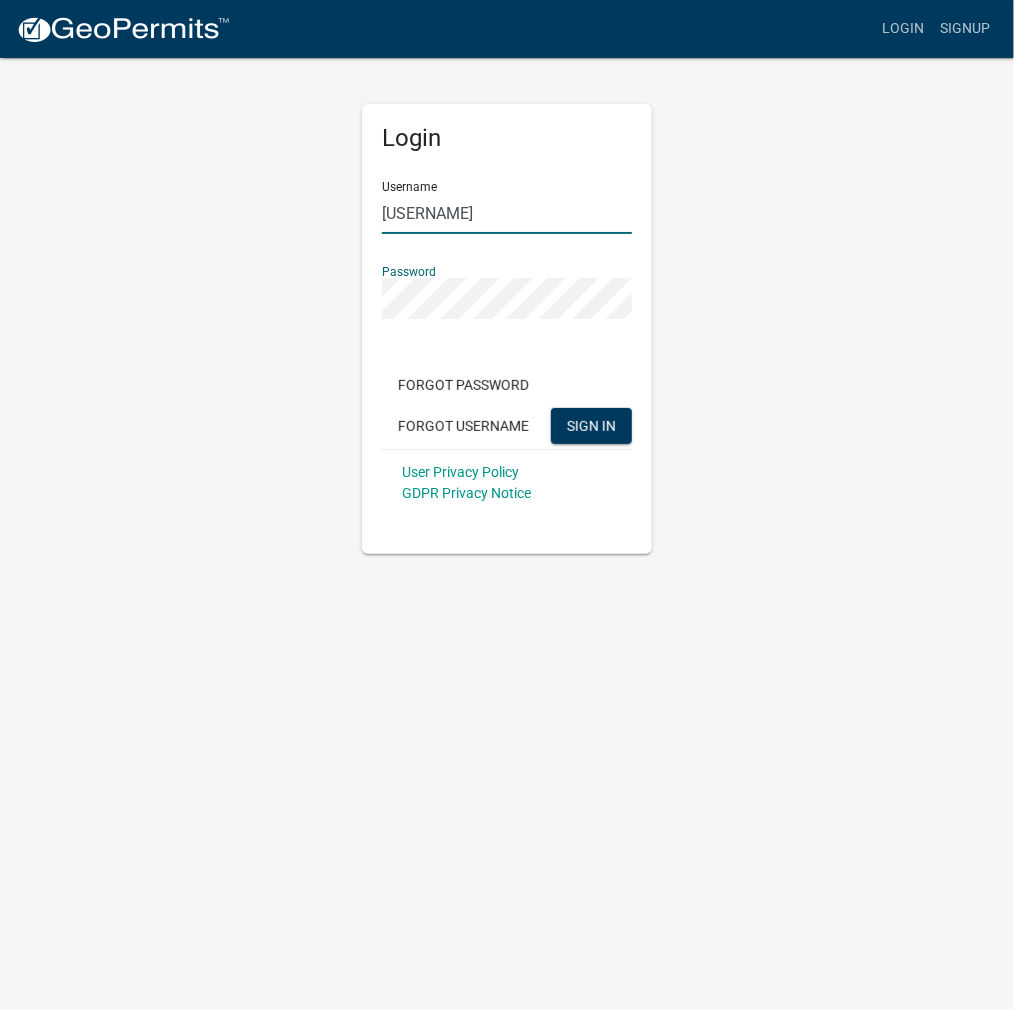 click on "[USERNAME]" at bounding box center (507, 213) 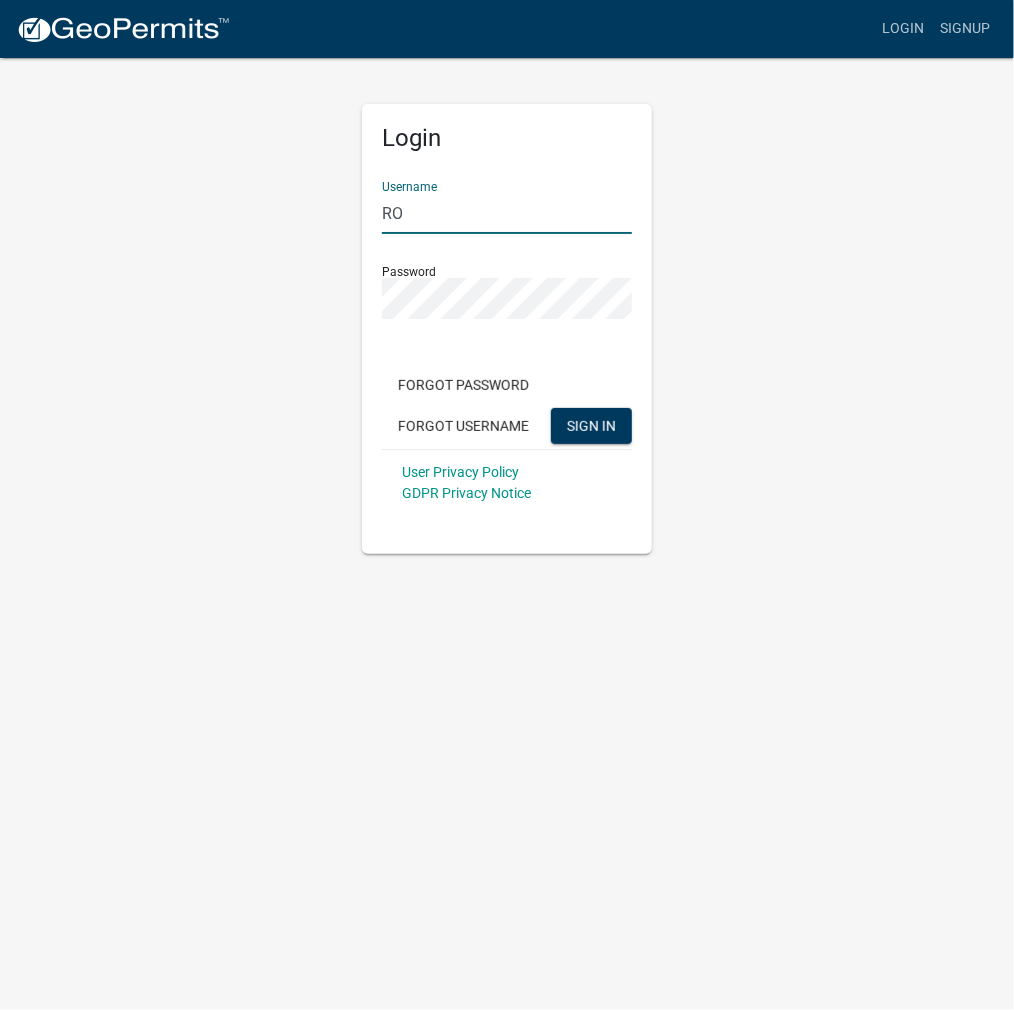 type on "R" 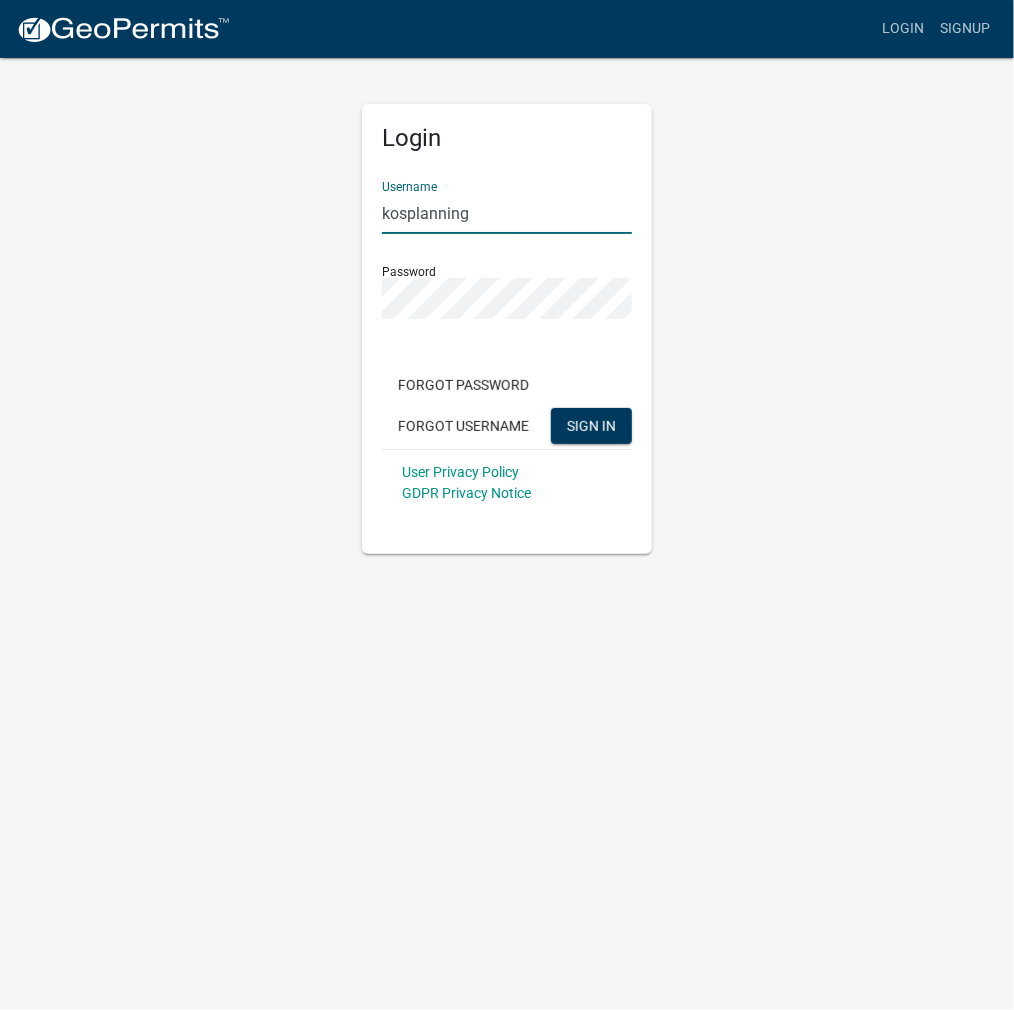 type on "kosplanning" 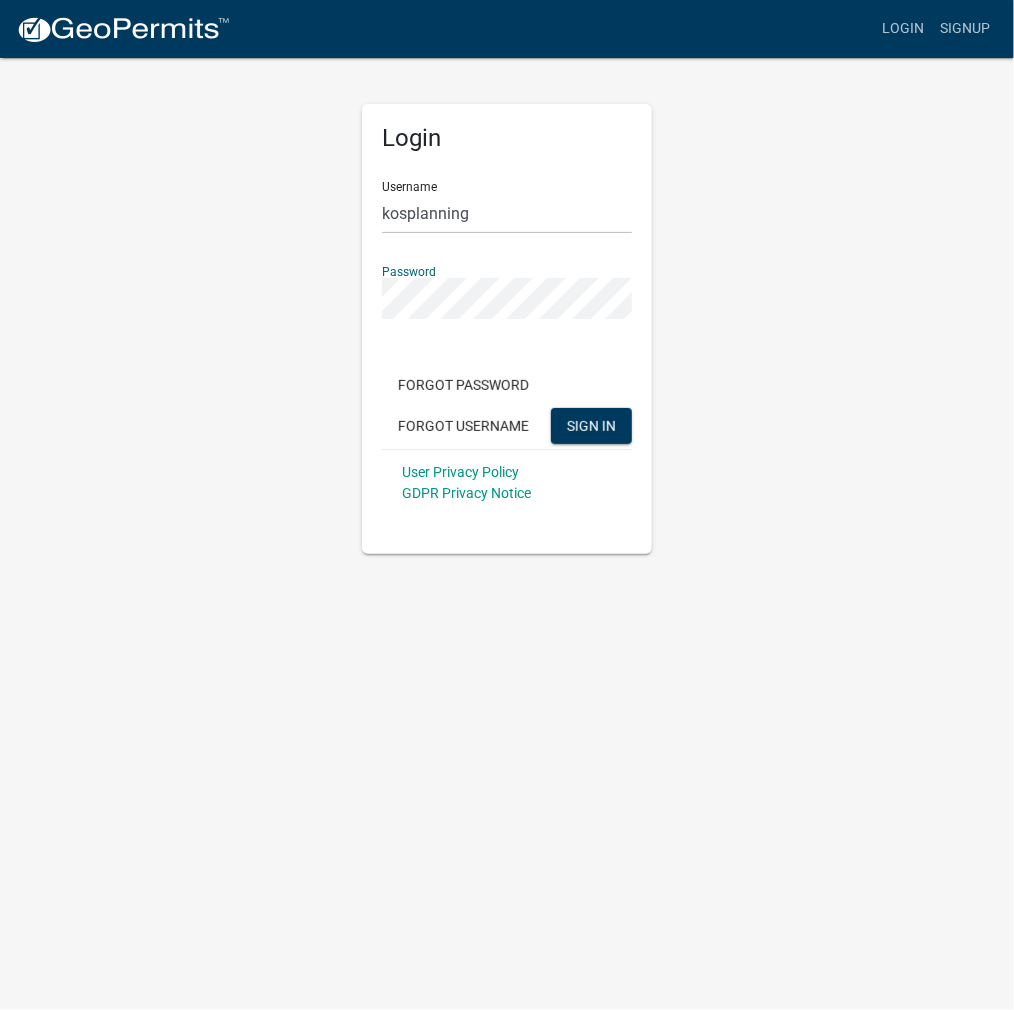click on "SIGN IN" 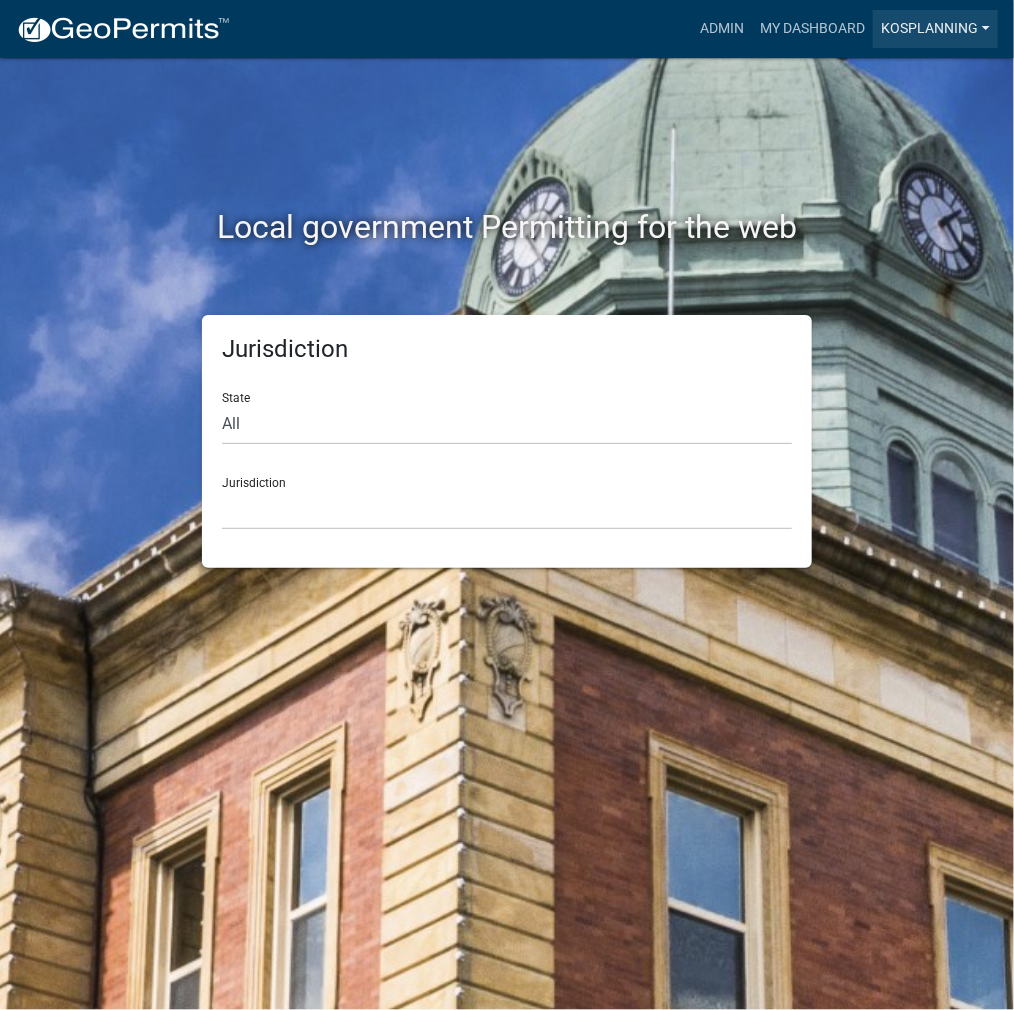 click on "kosplanning" at bounding box center [935, 29] 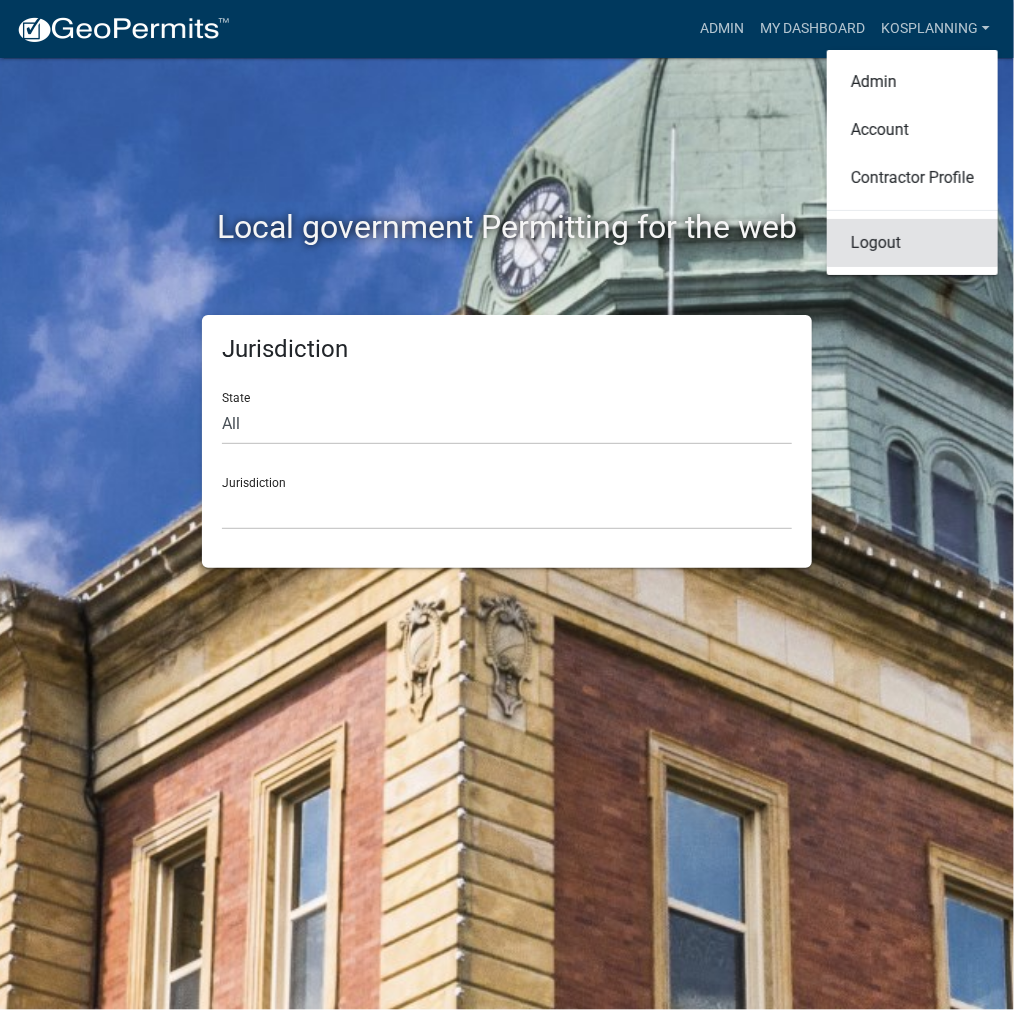 click on "Logout" at bounding box center (912, 243) 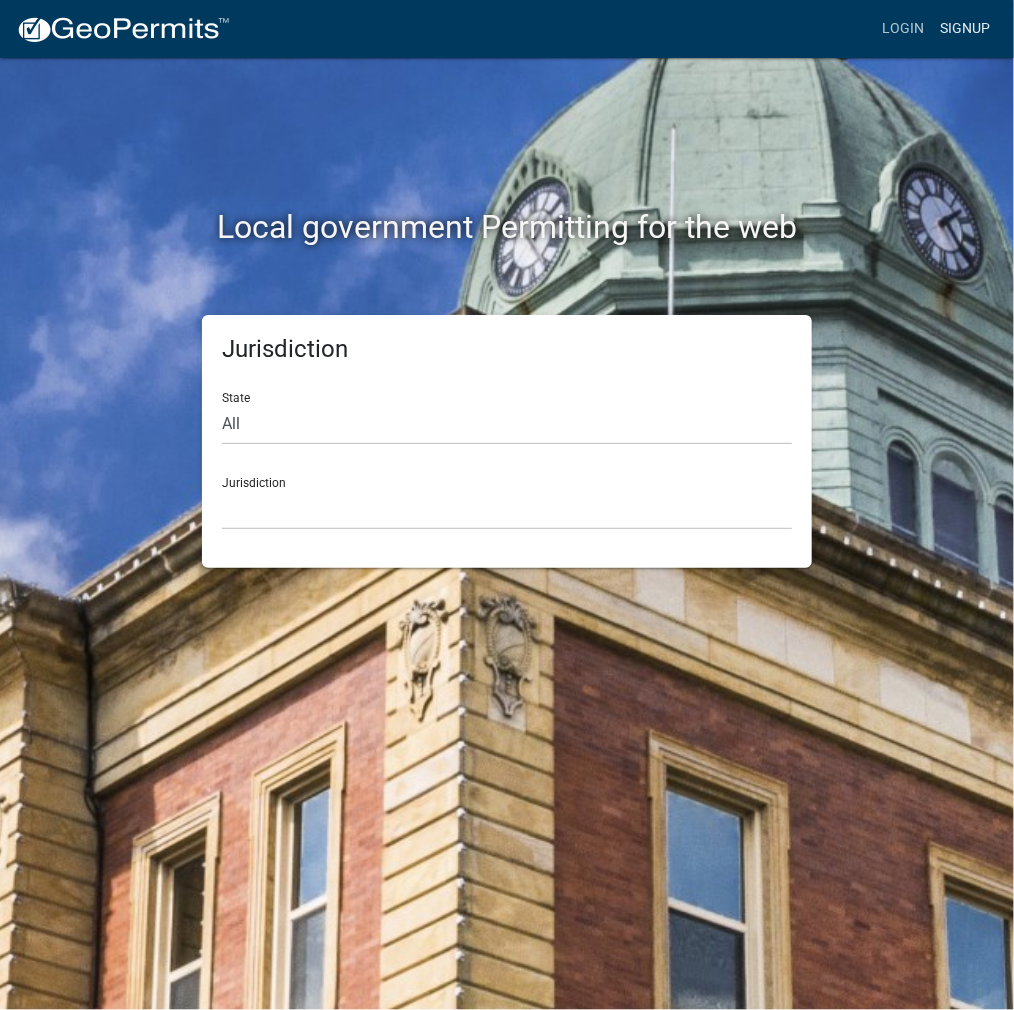click on "Signup" at bounding box center [965, 29] 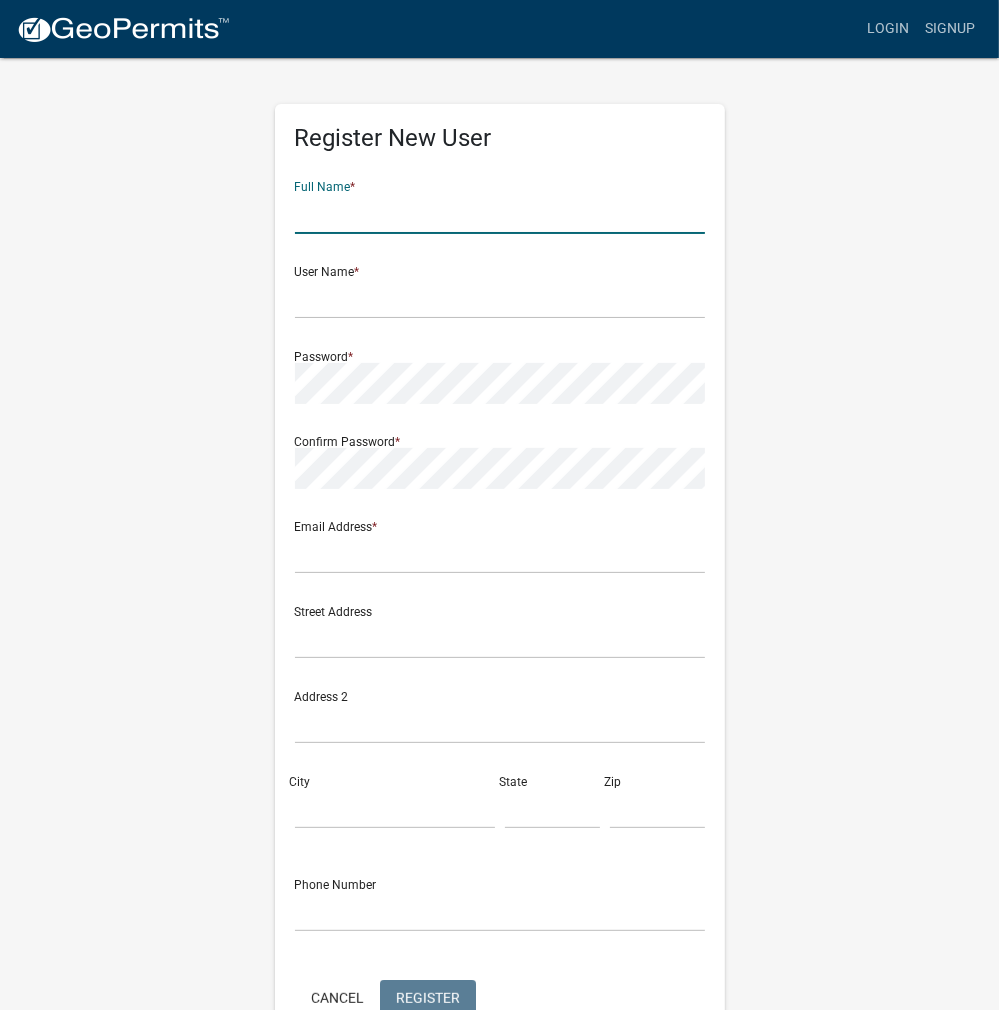click 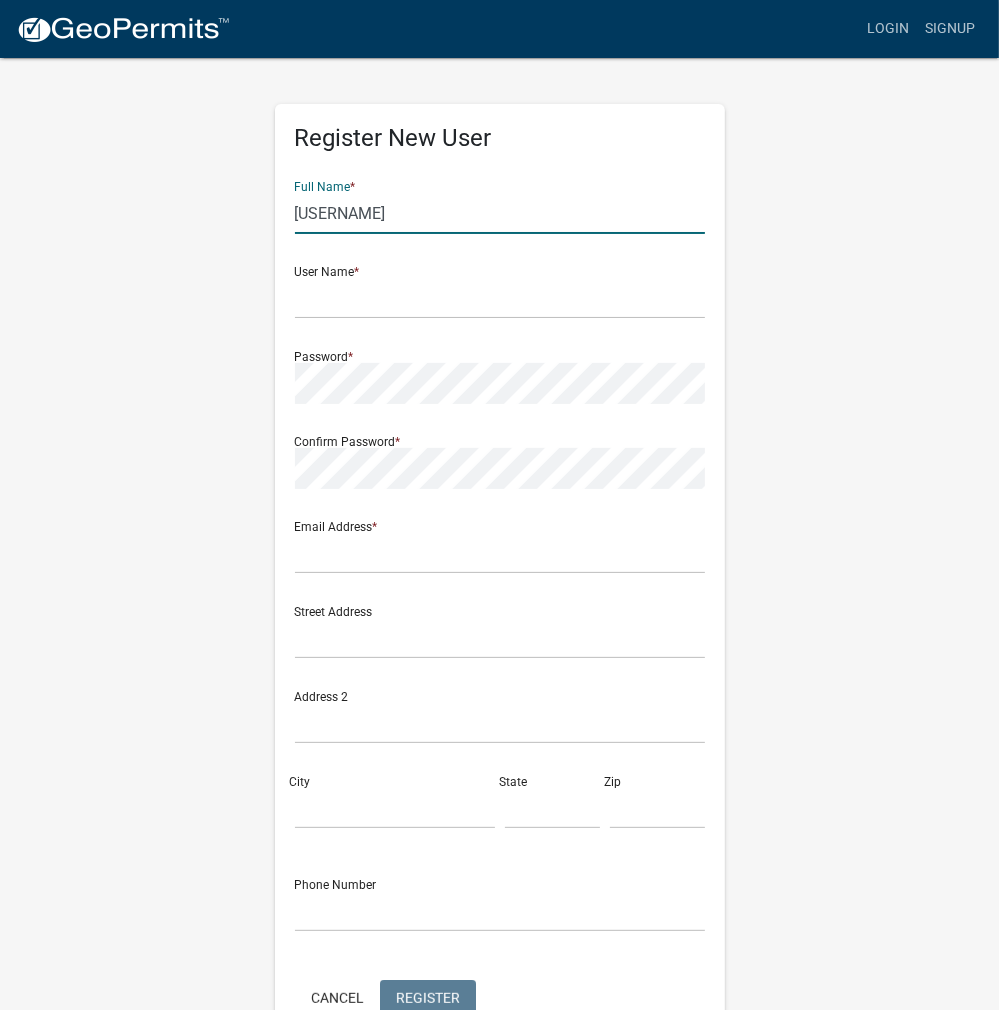 type on "[USERNAME]" 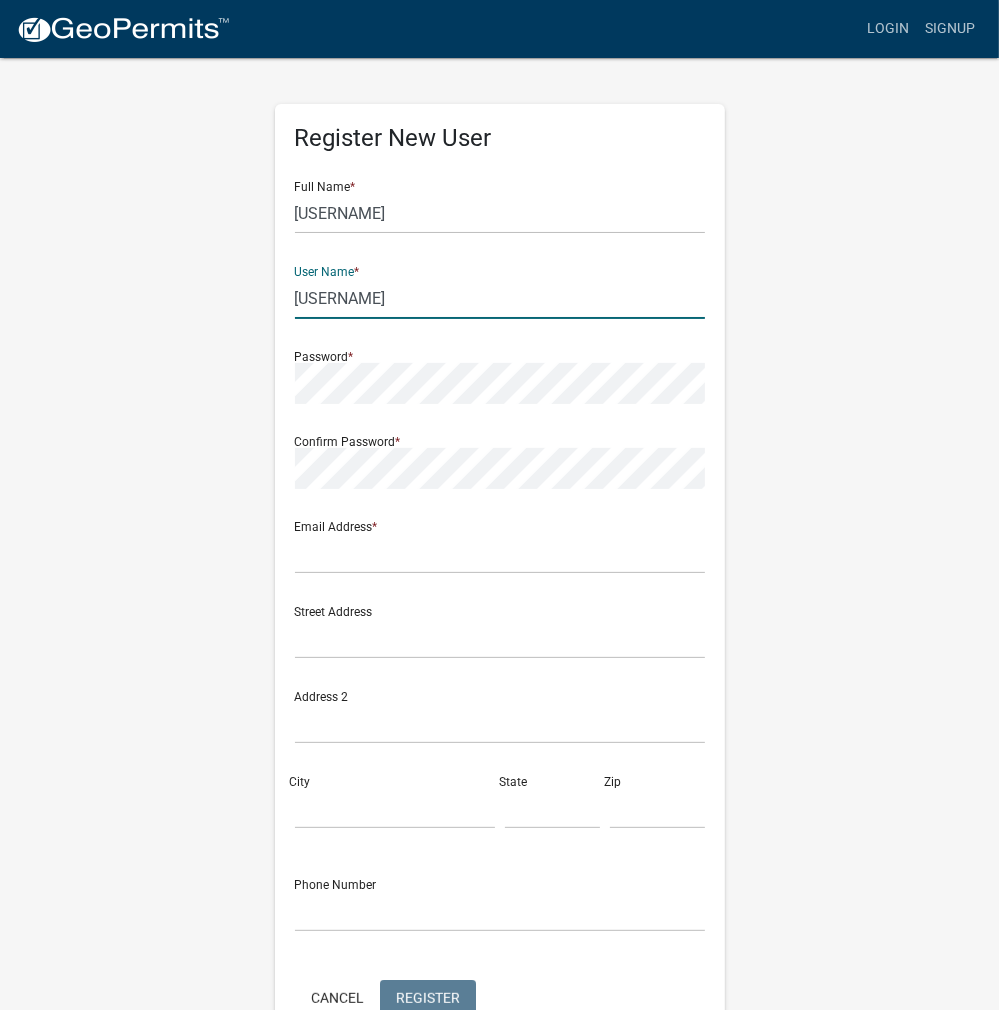 type on "[USERNAME]" 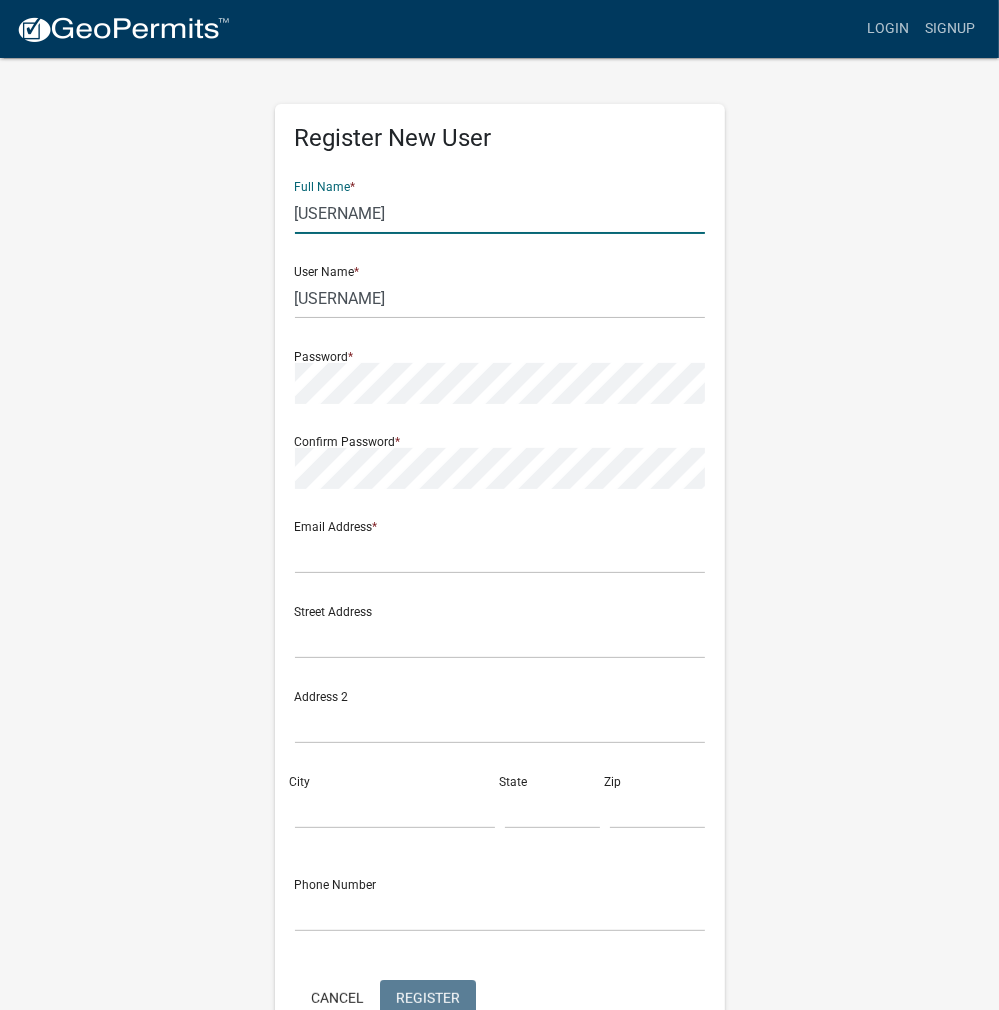 click on "[USERNAME]" 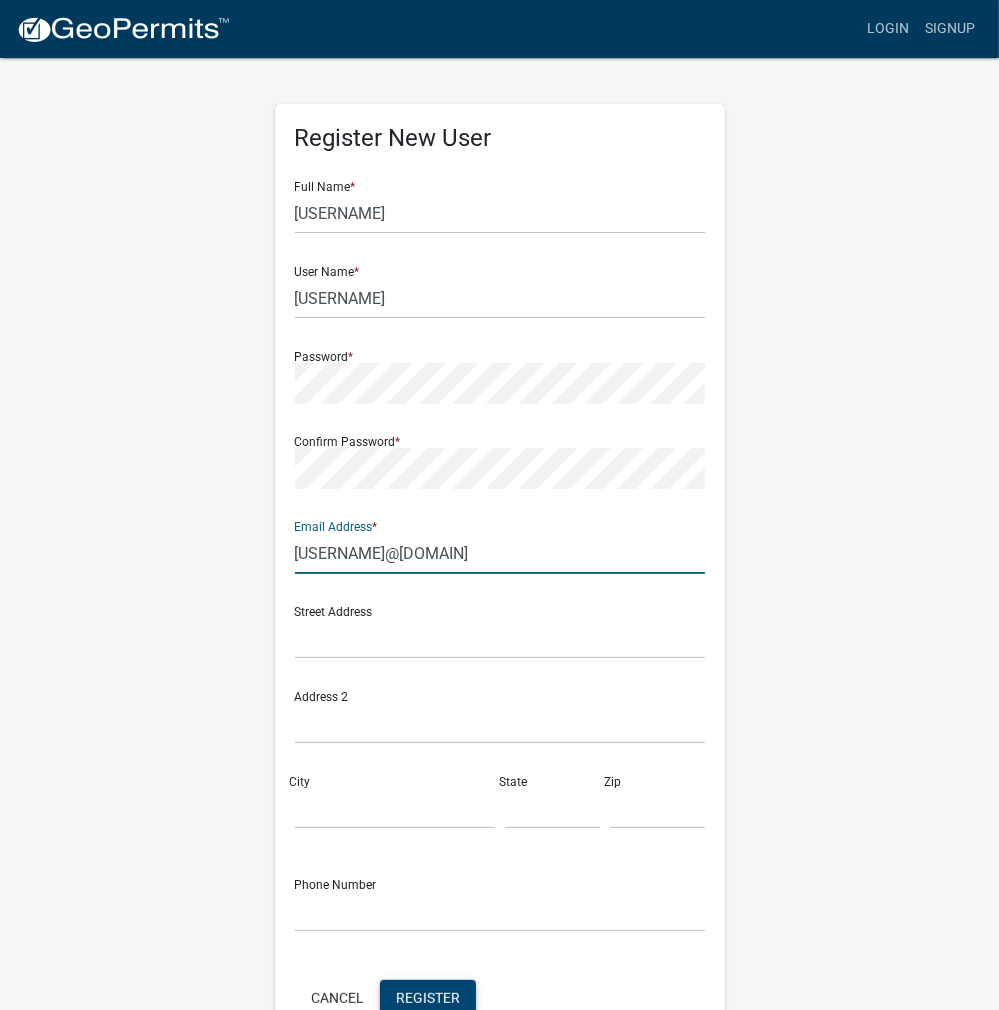 type on "[USERNAME]@[DOMAIN]" 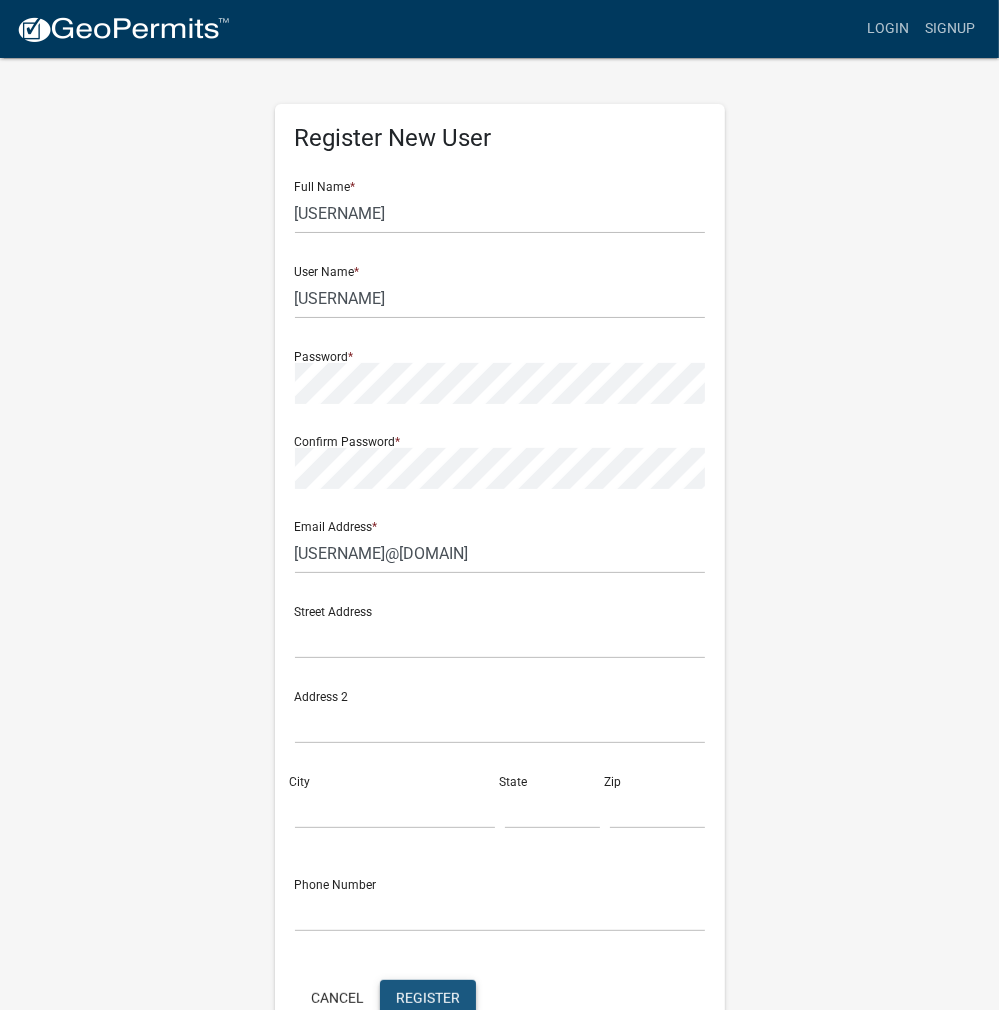 click on "Register" 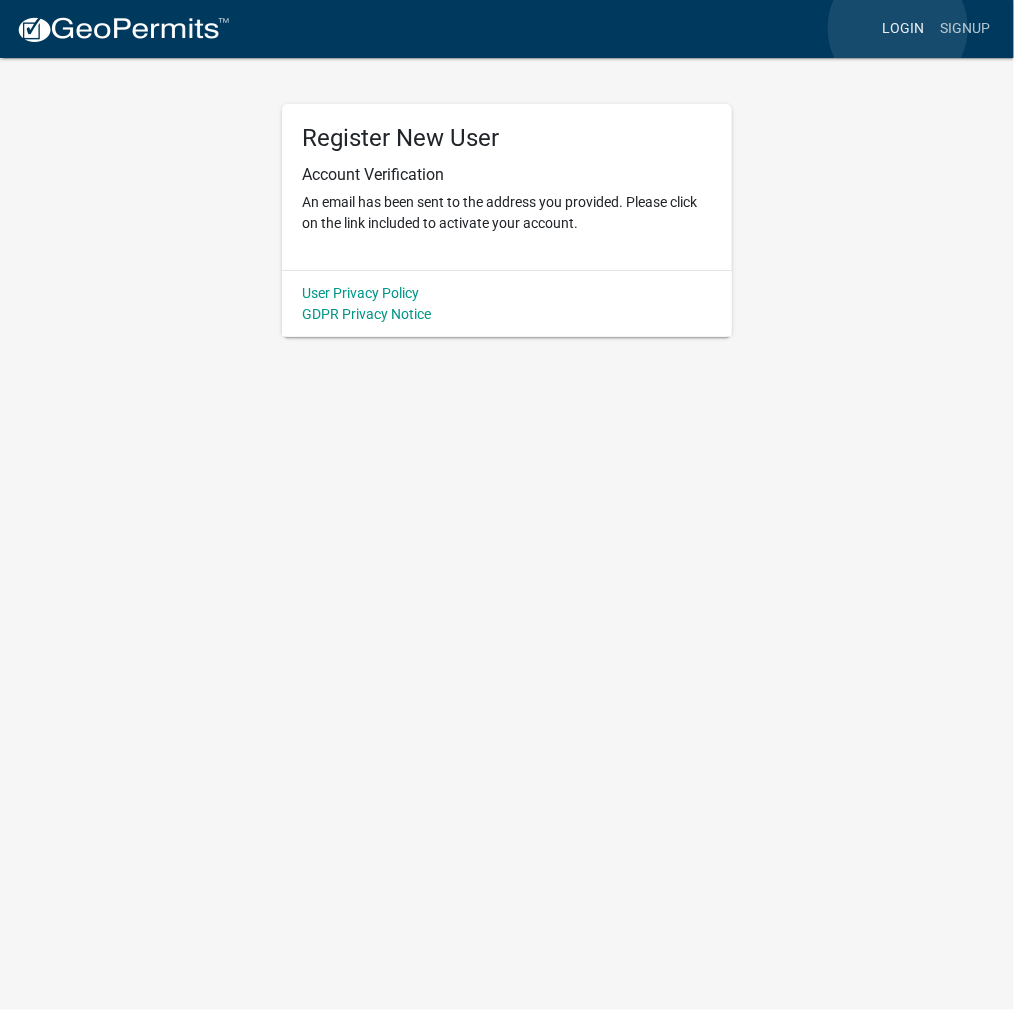click on "Login" at bounding box center (903, 29) 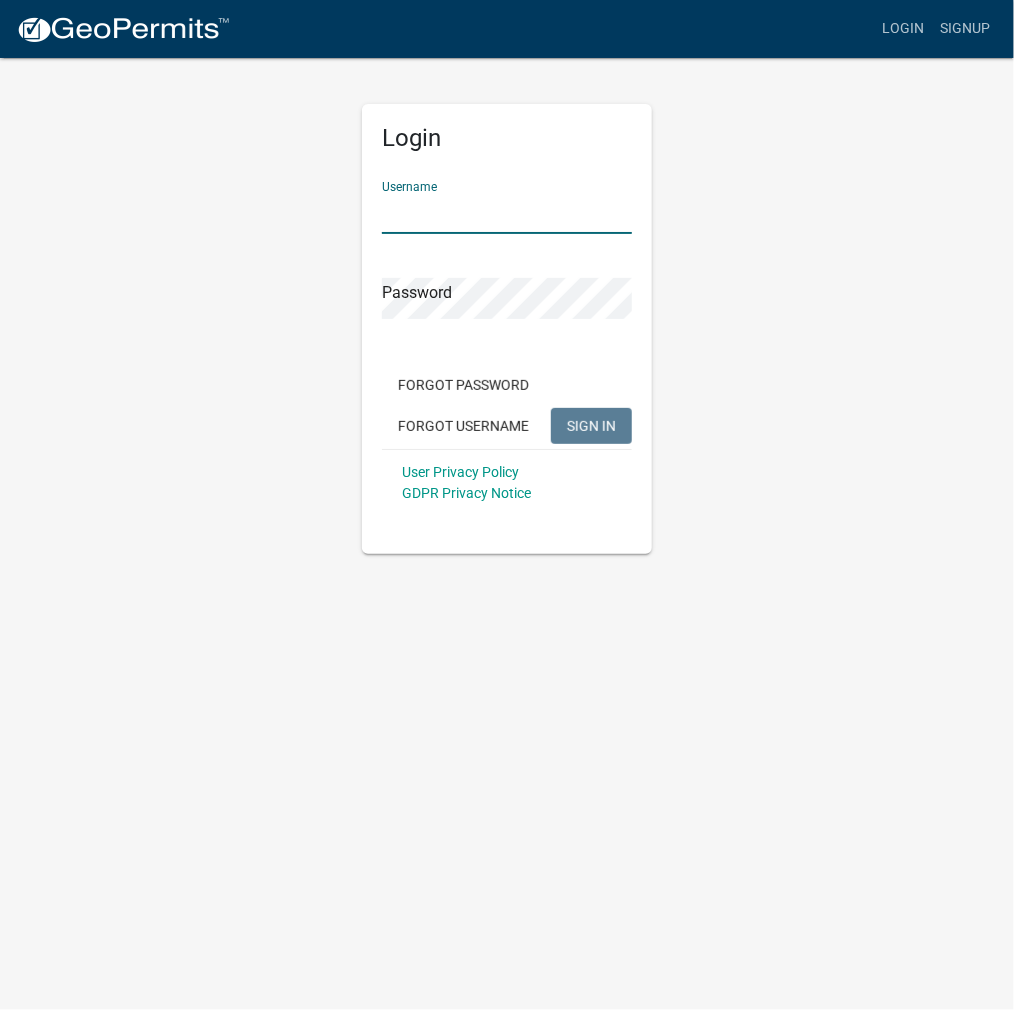 click on "Username" at bounding box center [507, 213] 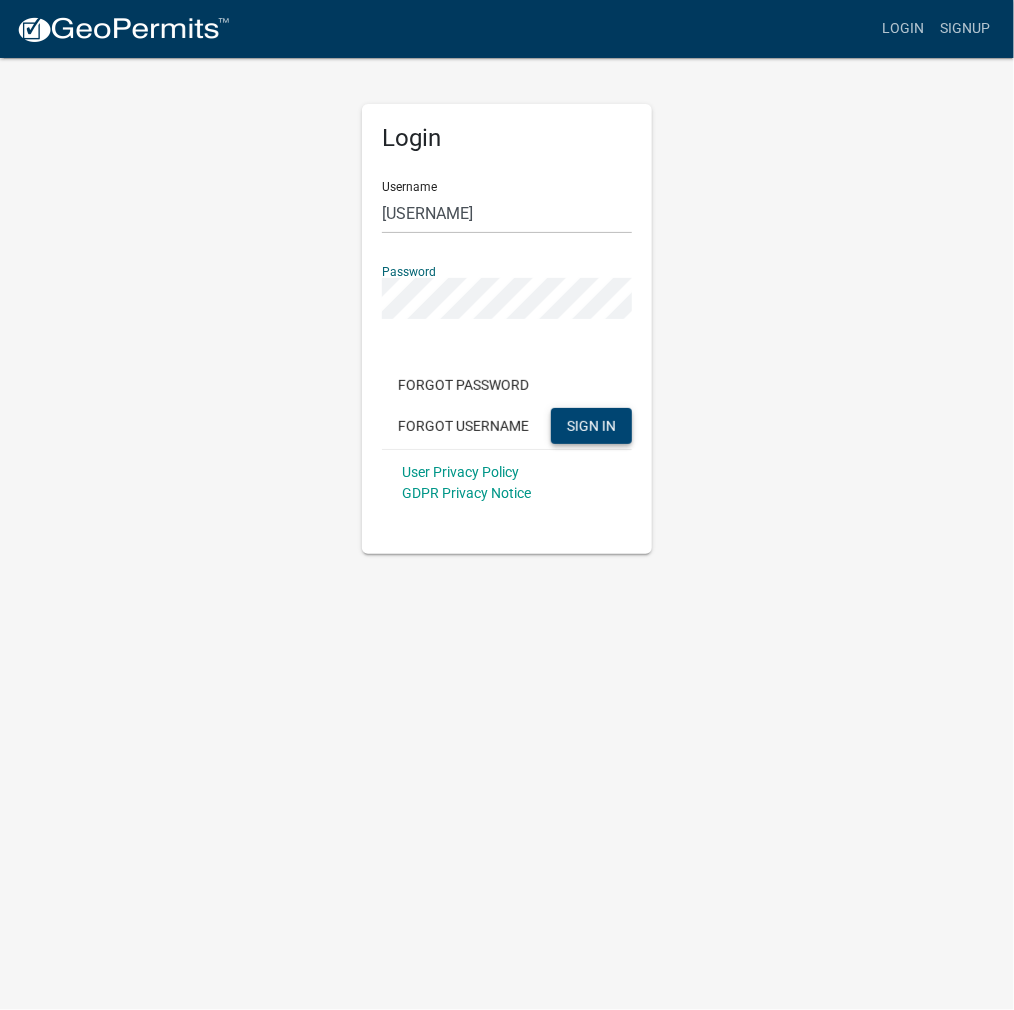 click on "SIGN IN" 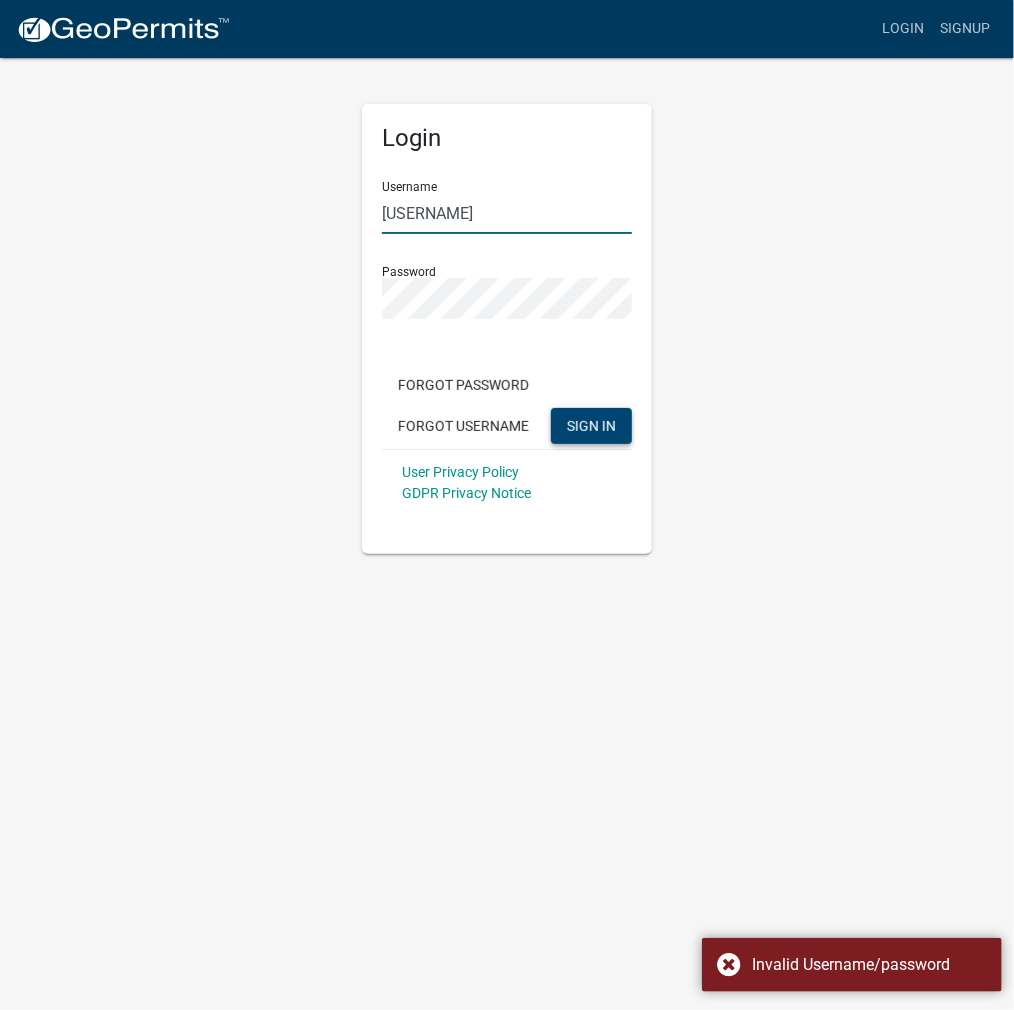 click on "[USERNAME]" at bounding box center [507, 213] 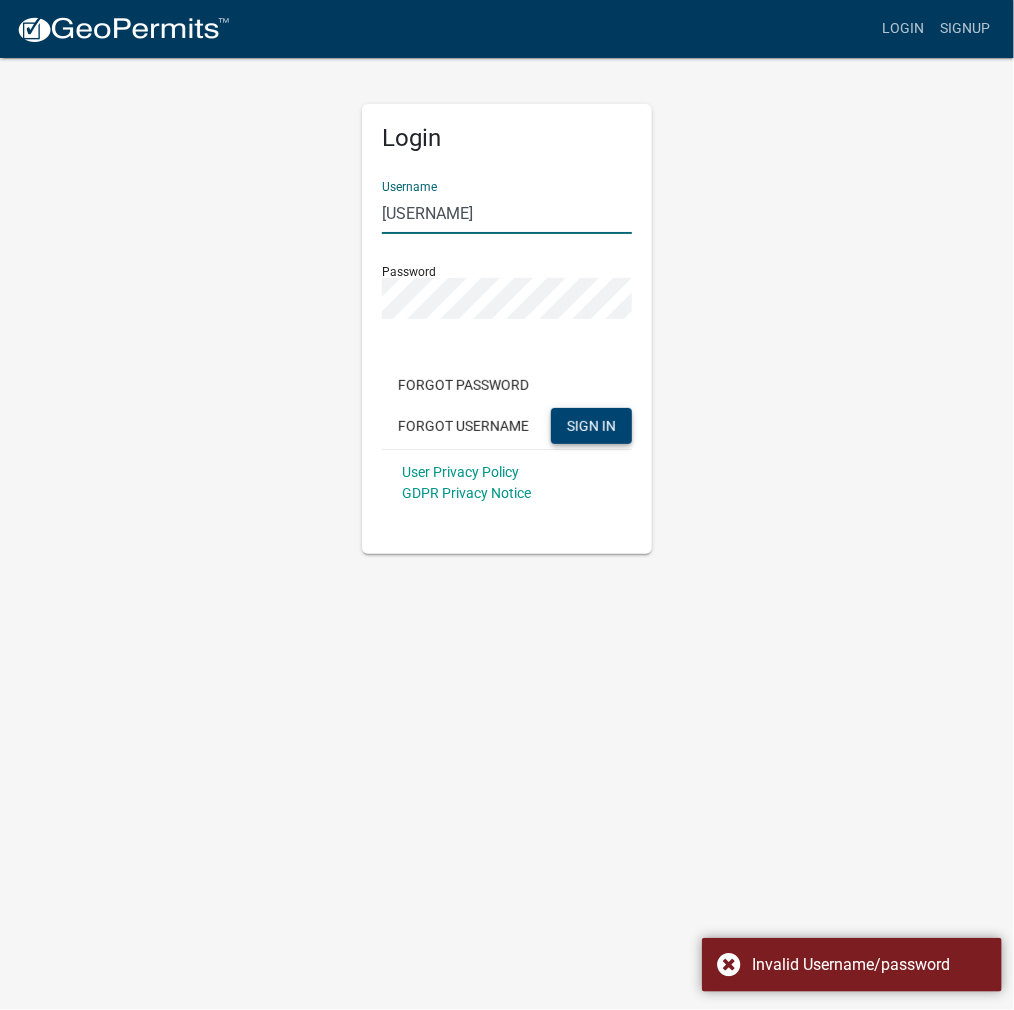 type on "[USERNAME]" 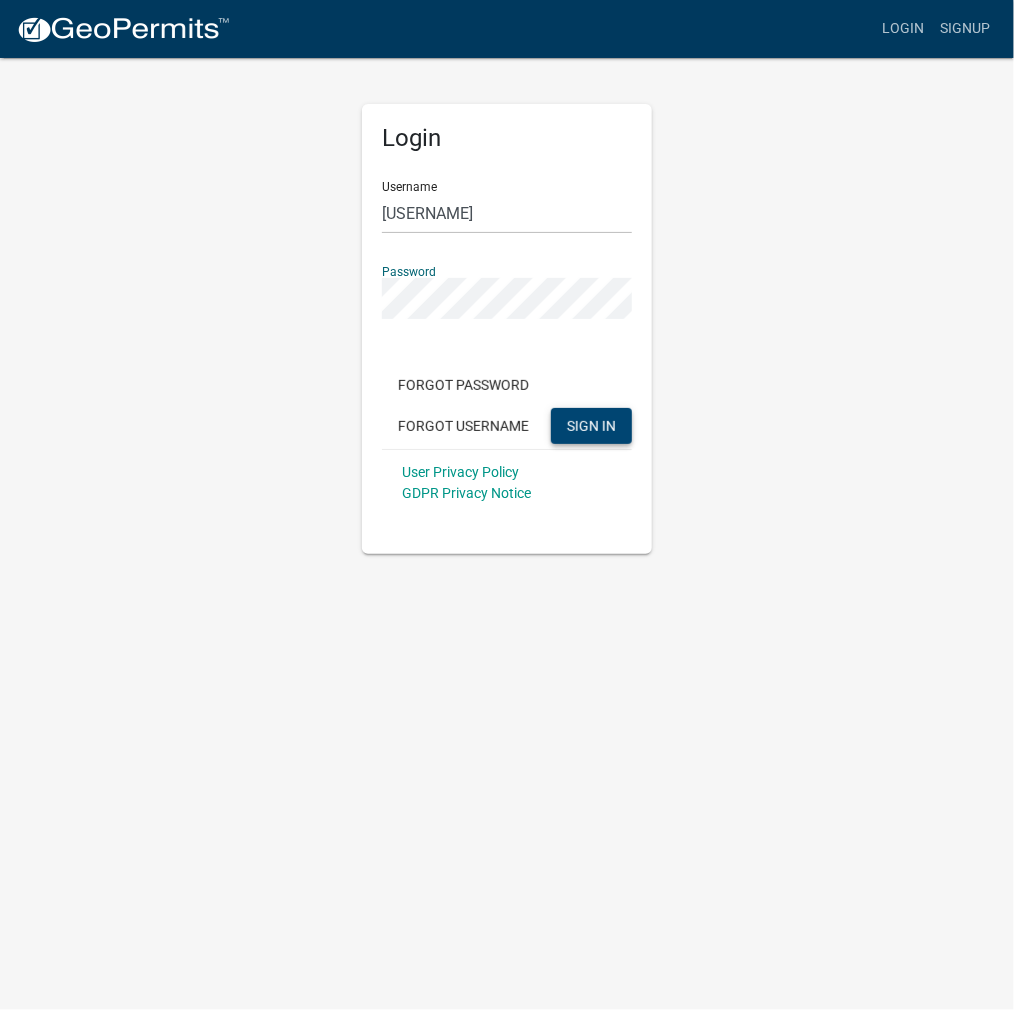 click on "SIGN IN" 